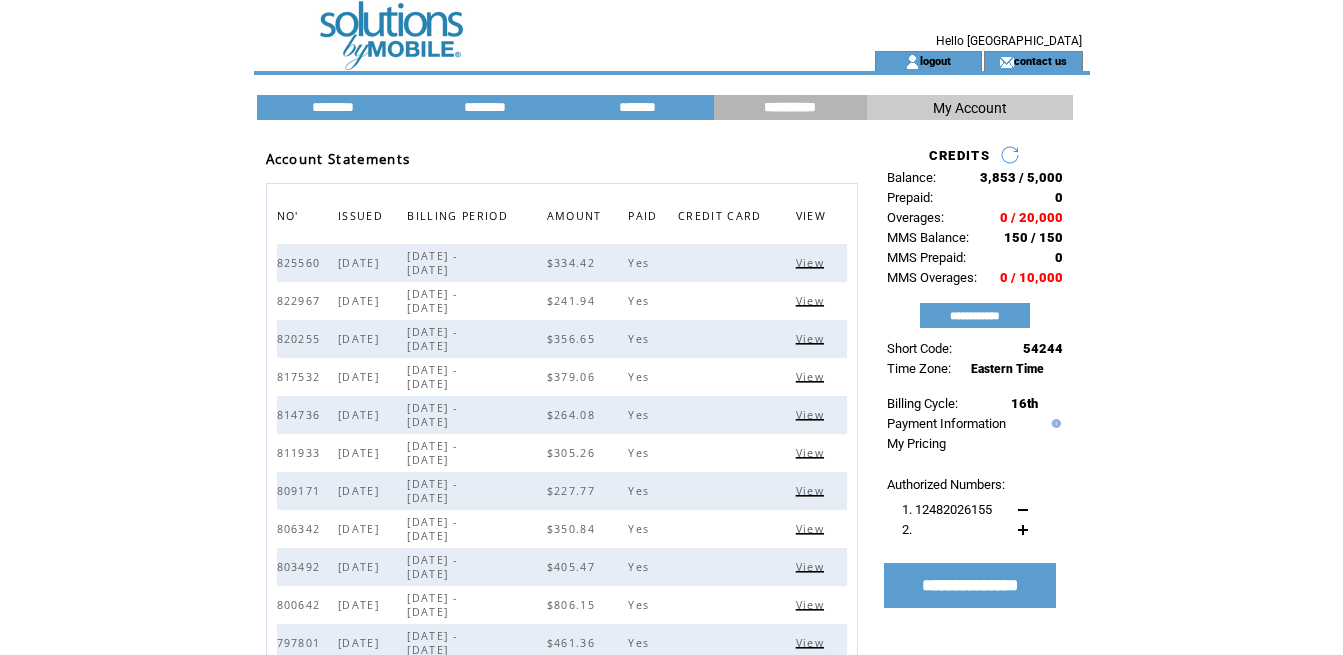 scroll, scrollTop: 0, scrollLeft: 0, axis: both 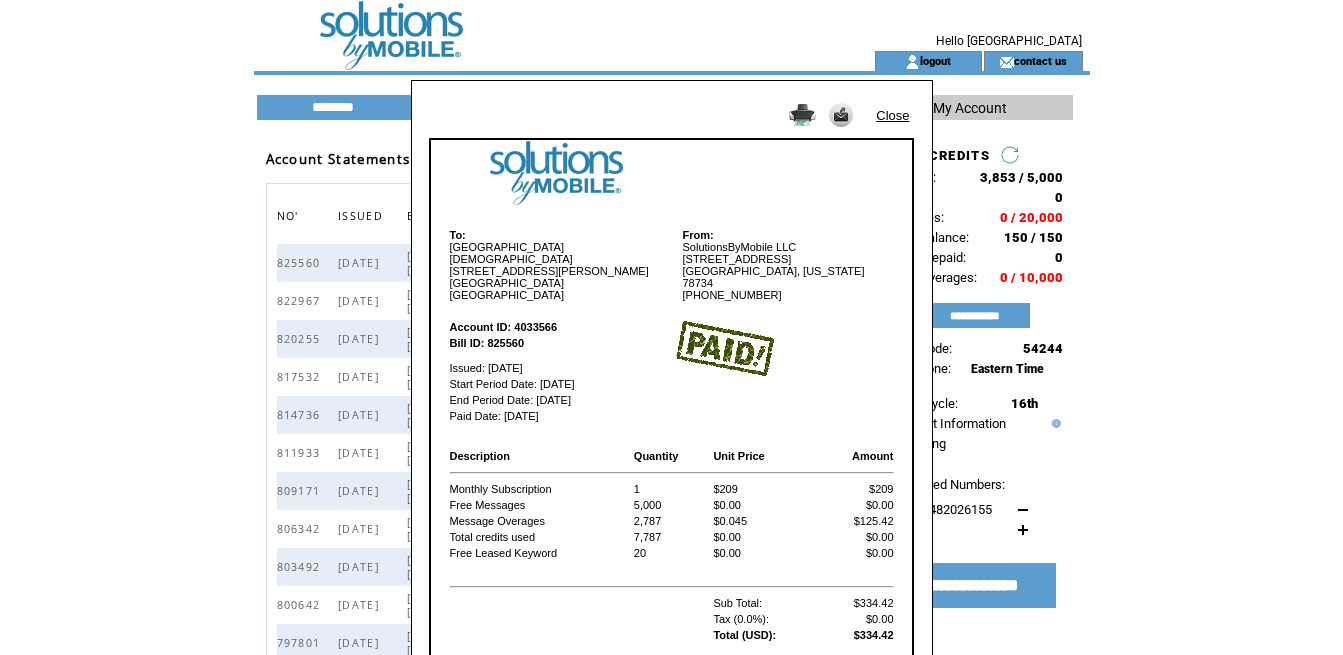 click on "Close" at bounding box center [892, 115] 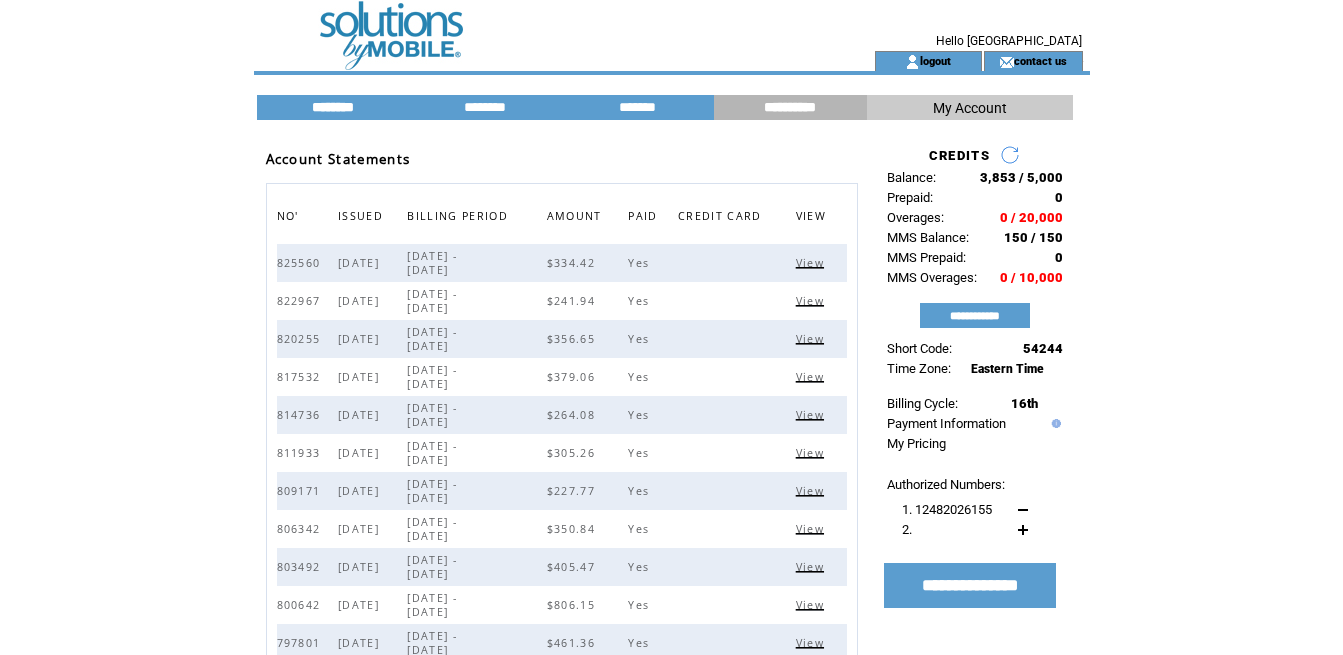 click on "********" at bounding box center [333, 107] 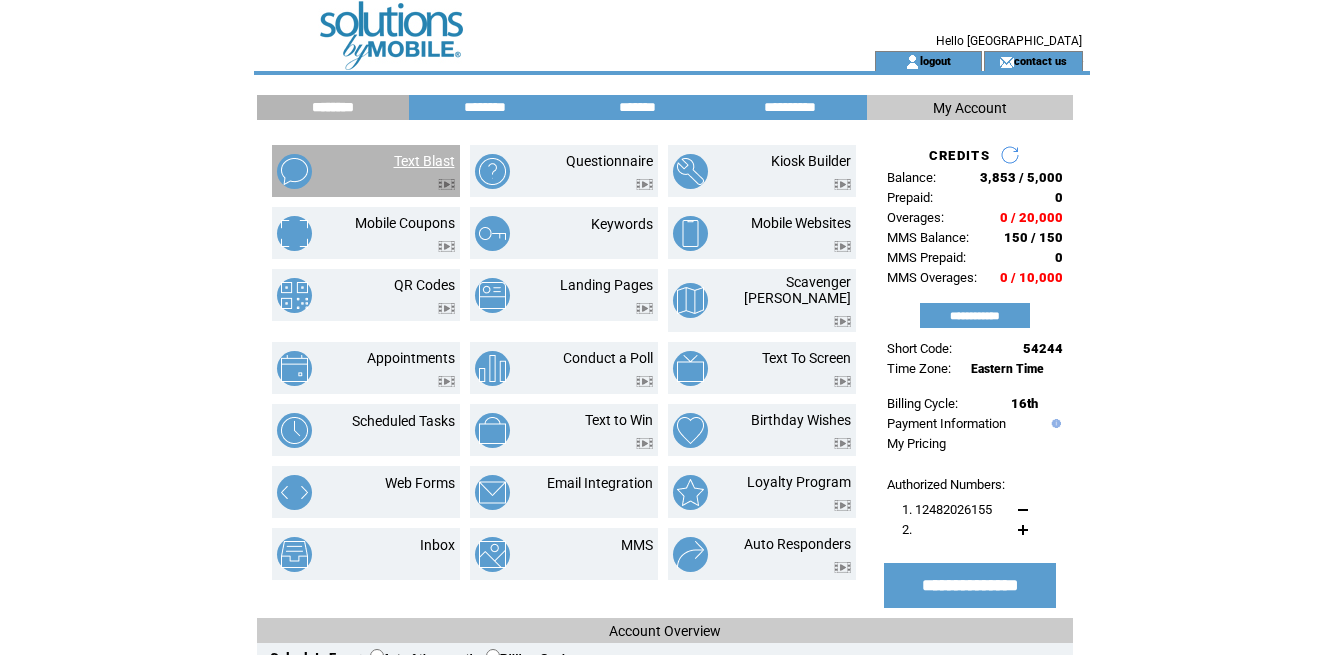click on "Text Blast" at bounding box center [424, 161] 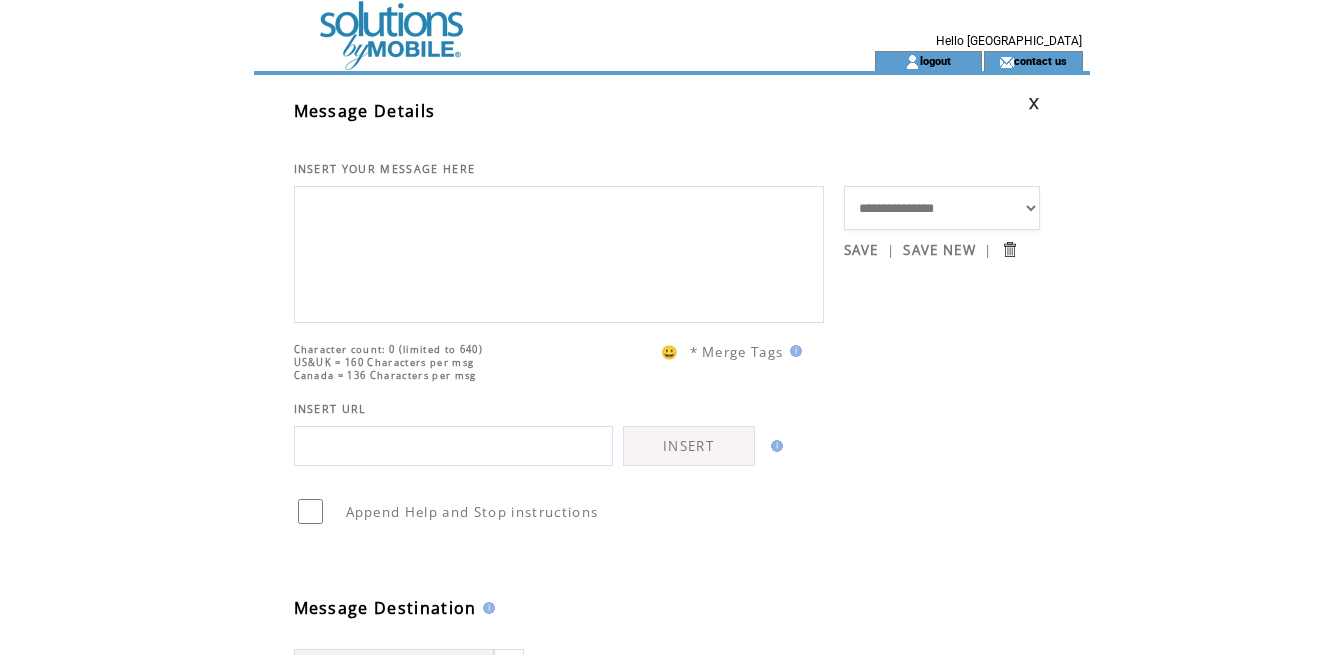 scroll, scrollTop: 0, scrollLeft: 0, axis: both 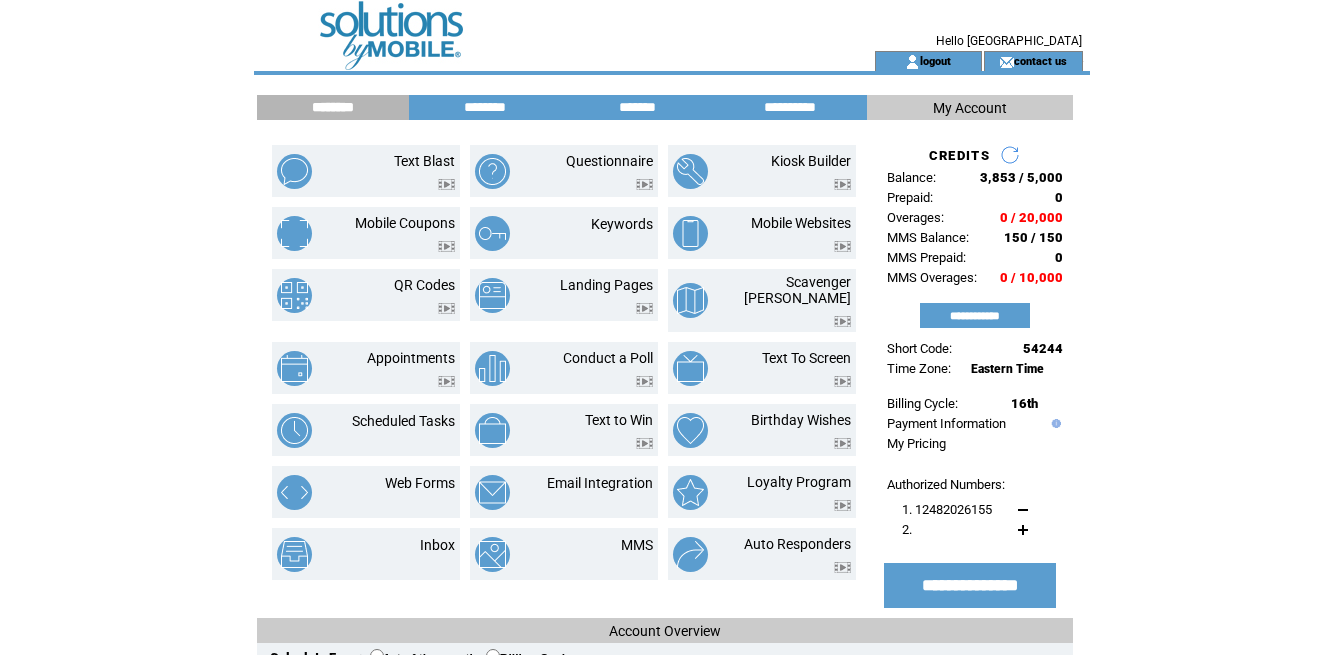 click on "********" at bounding box center (485, 107) 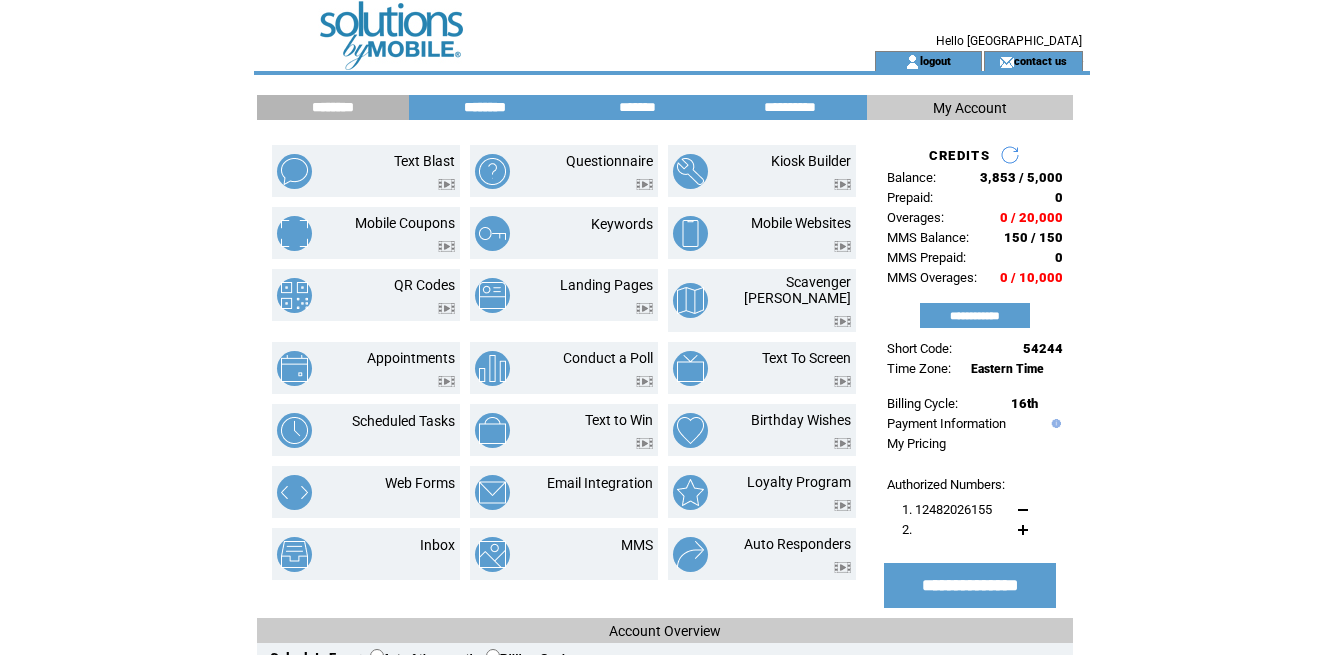 click on "********" at bounding box center [485, 107] 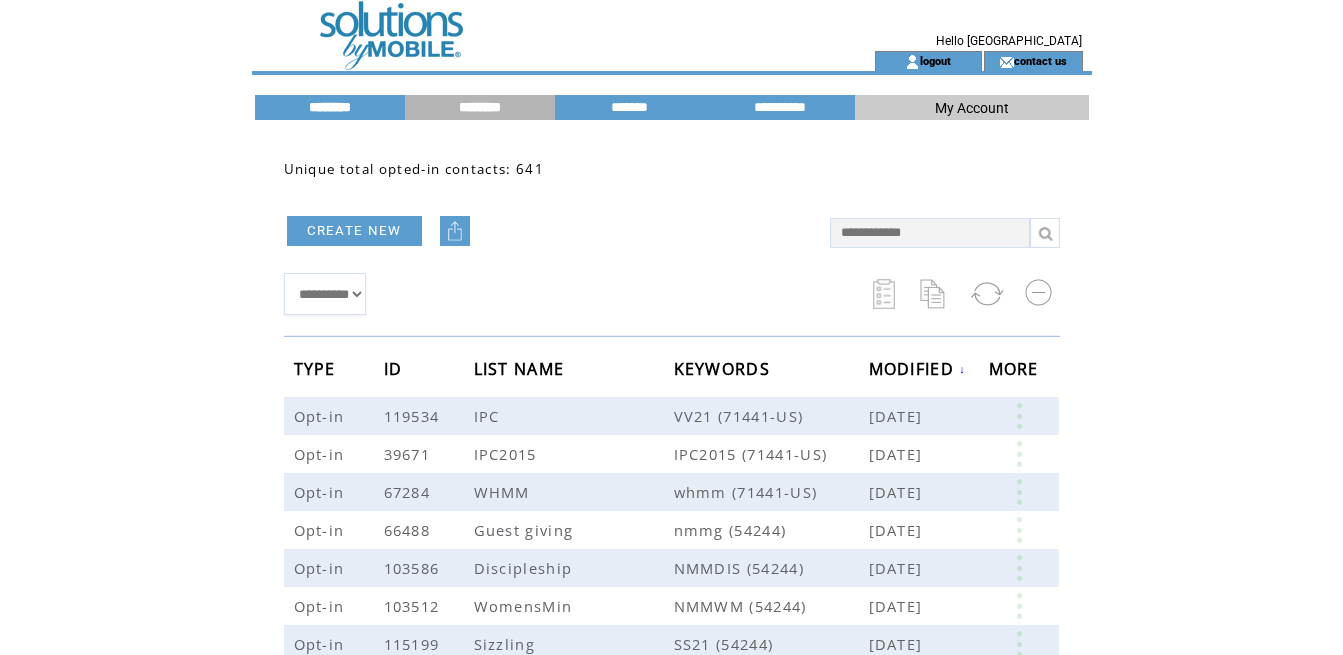 click on "********" at bounding box center (330, 107) 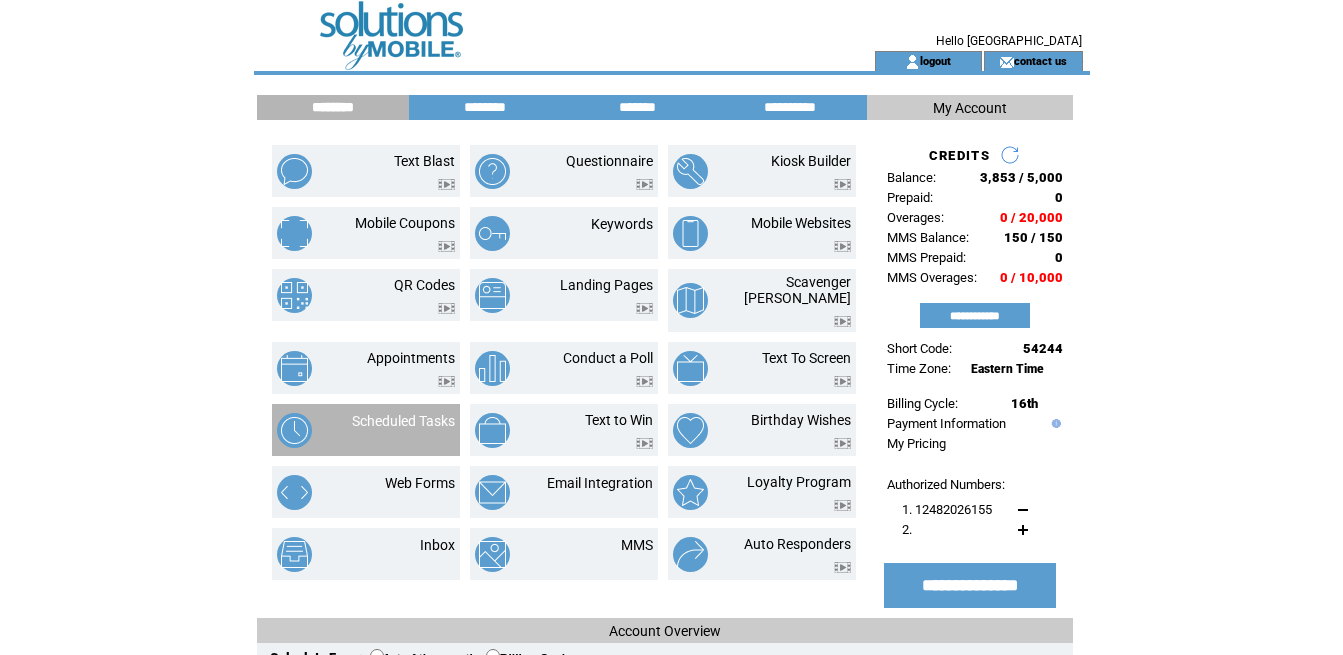 click at bounding box center [403, 432] 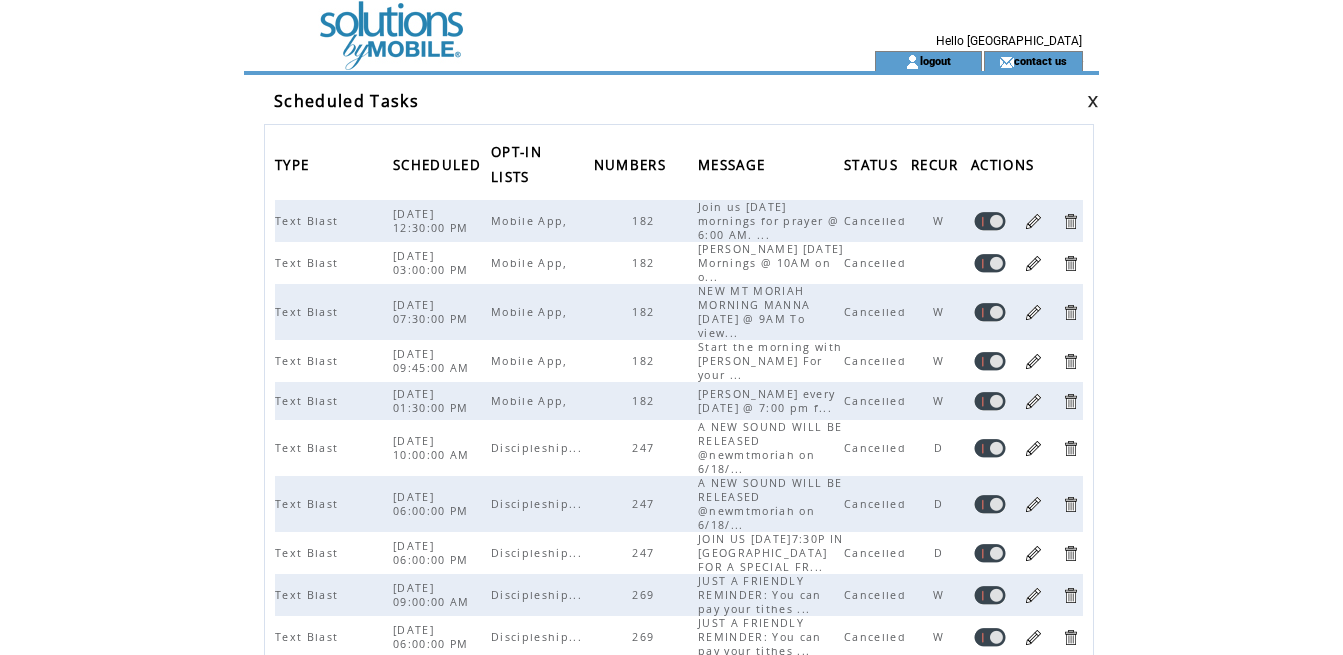 scroll, scrollTop: 0, scrollLeft: 0, axis: both 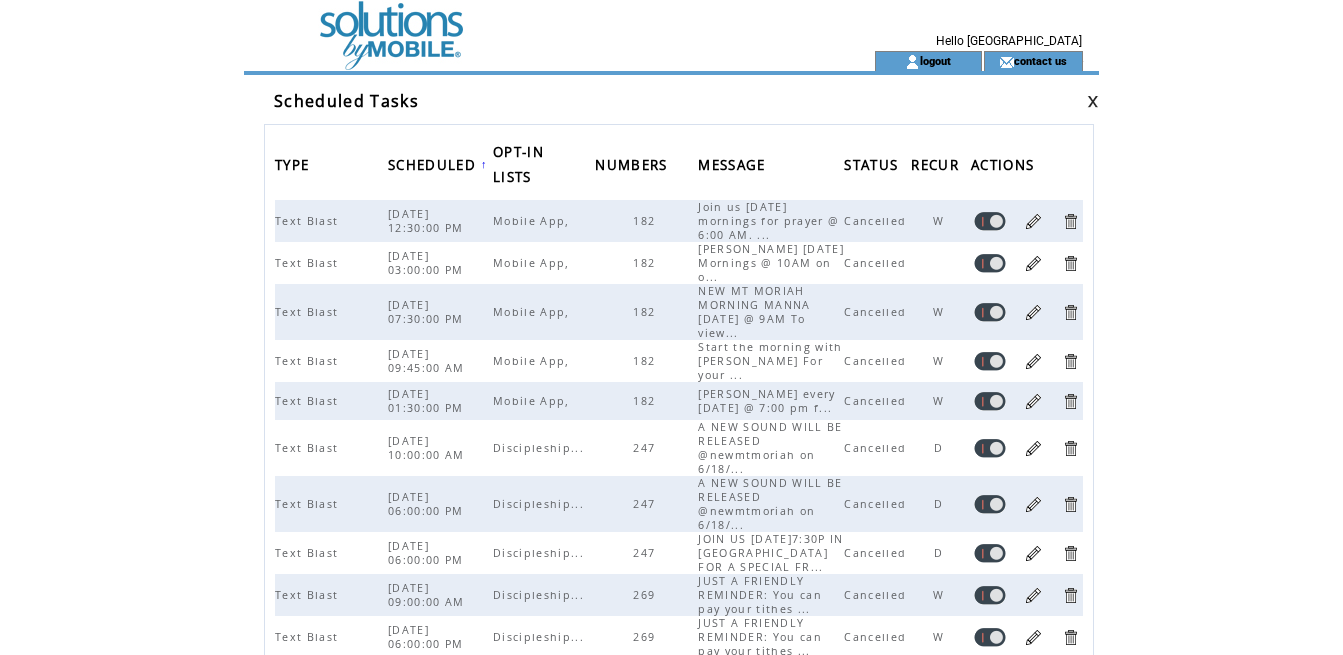 click on "SCHEDULED" at bounding box center (434, 167) 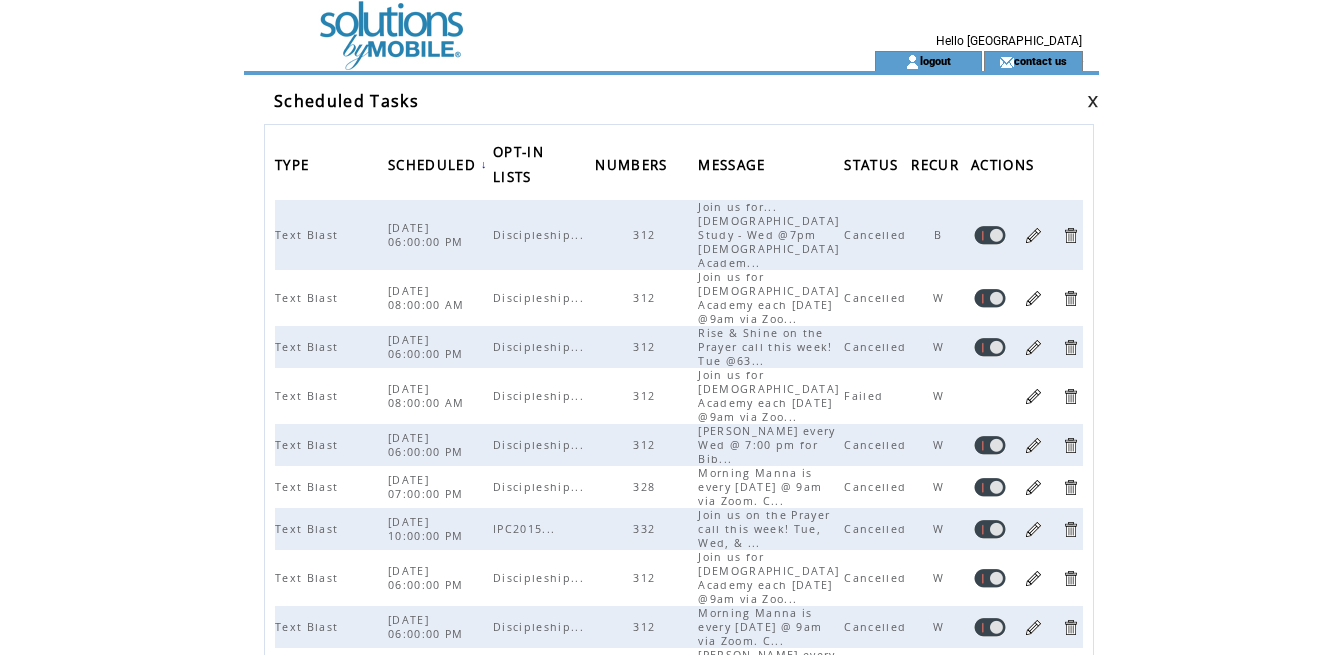 scroll, scrollTop: 0, scrollLeft: 0, axis: both 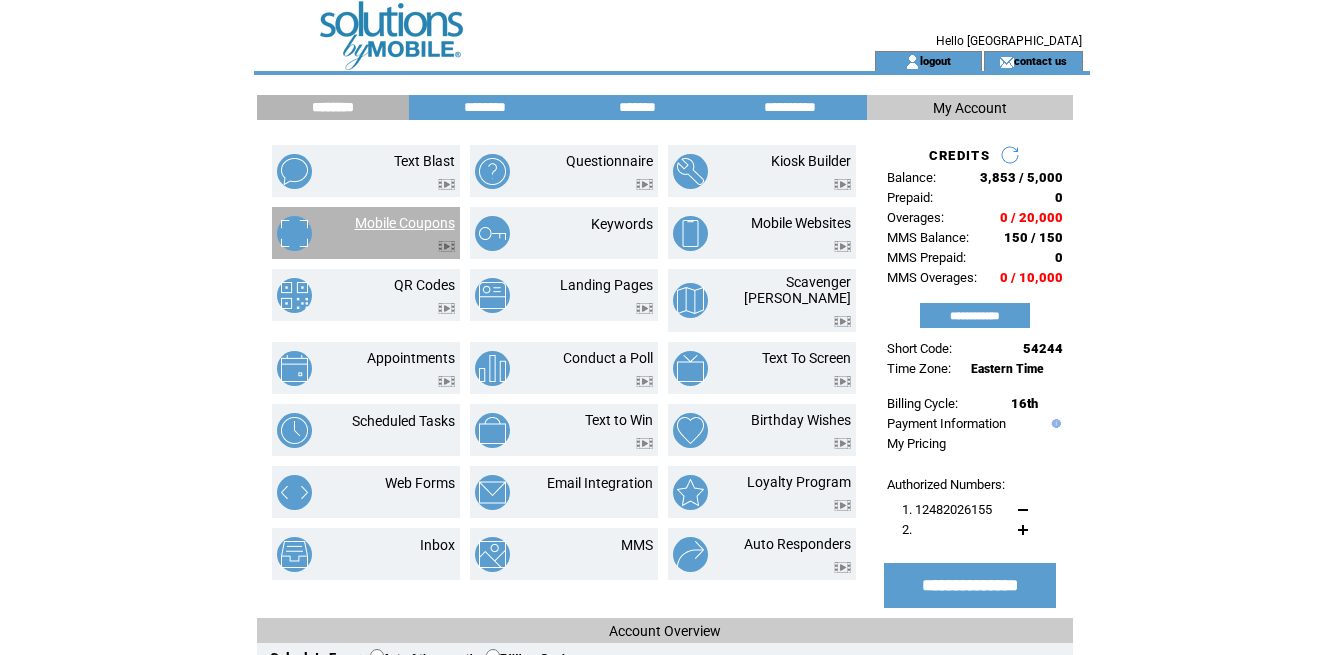 click on "Mobile Coupons" at bounding box center [405, 223] 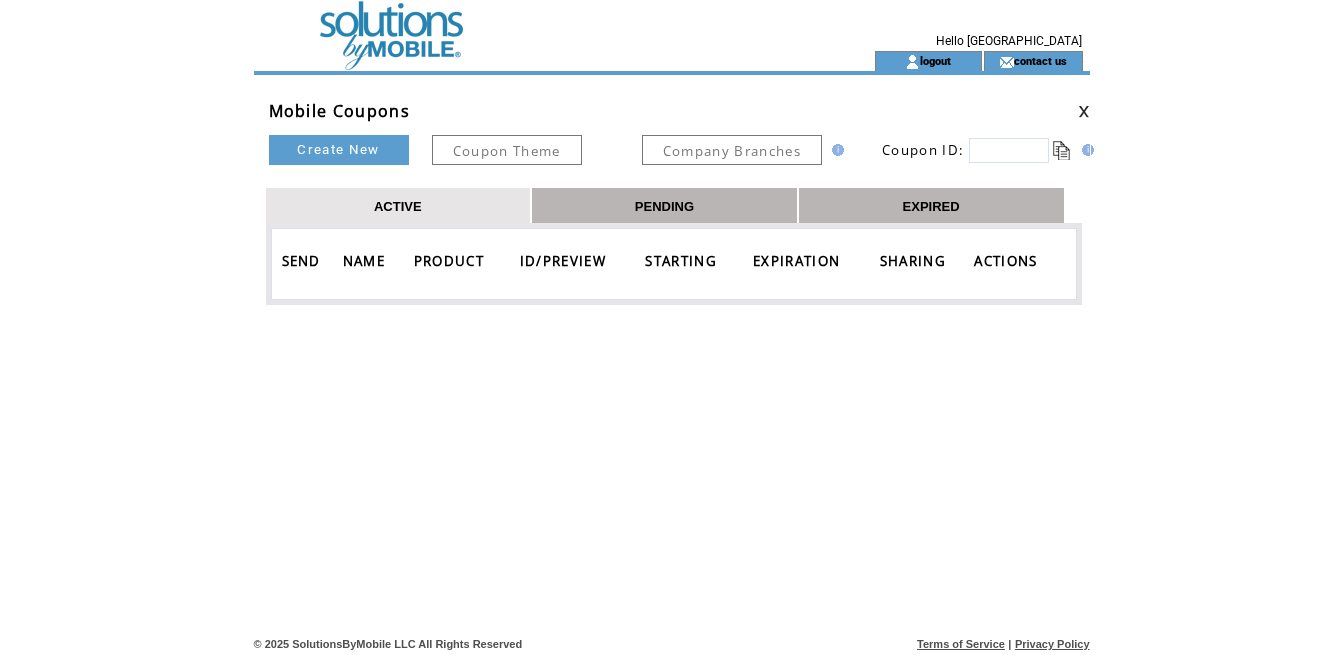 scroll, scrollTop: 0, scrollLeft: 0, axis: both 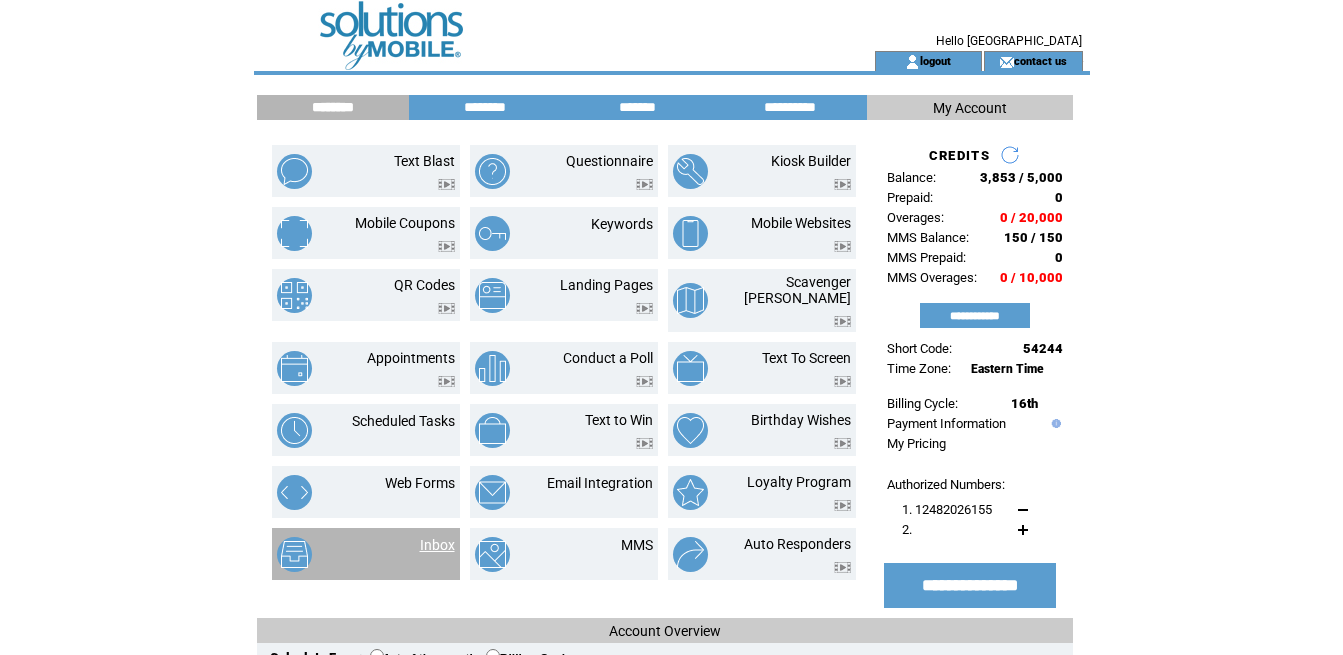 click on "Inbox" at bounding box center (437, 545) 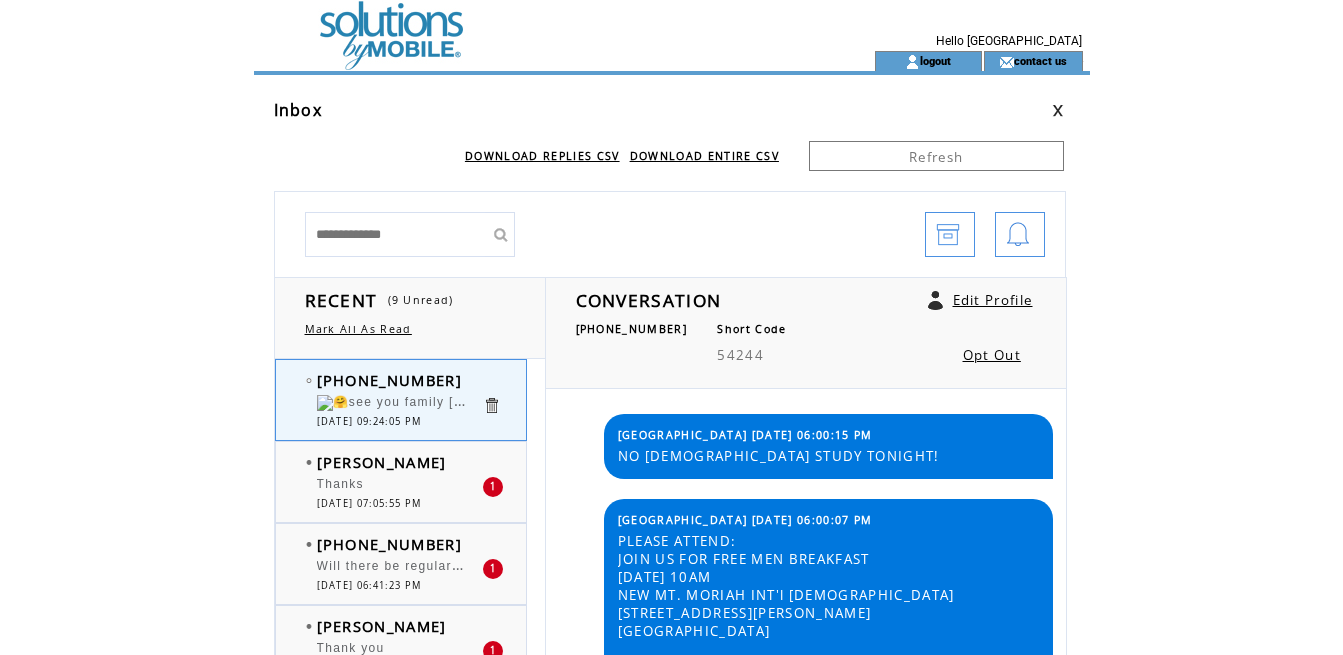 scroll, scrollTop: 0, scrollLeft: 0, axis: both 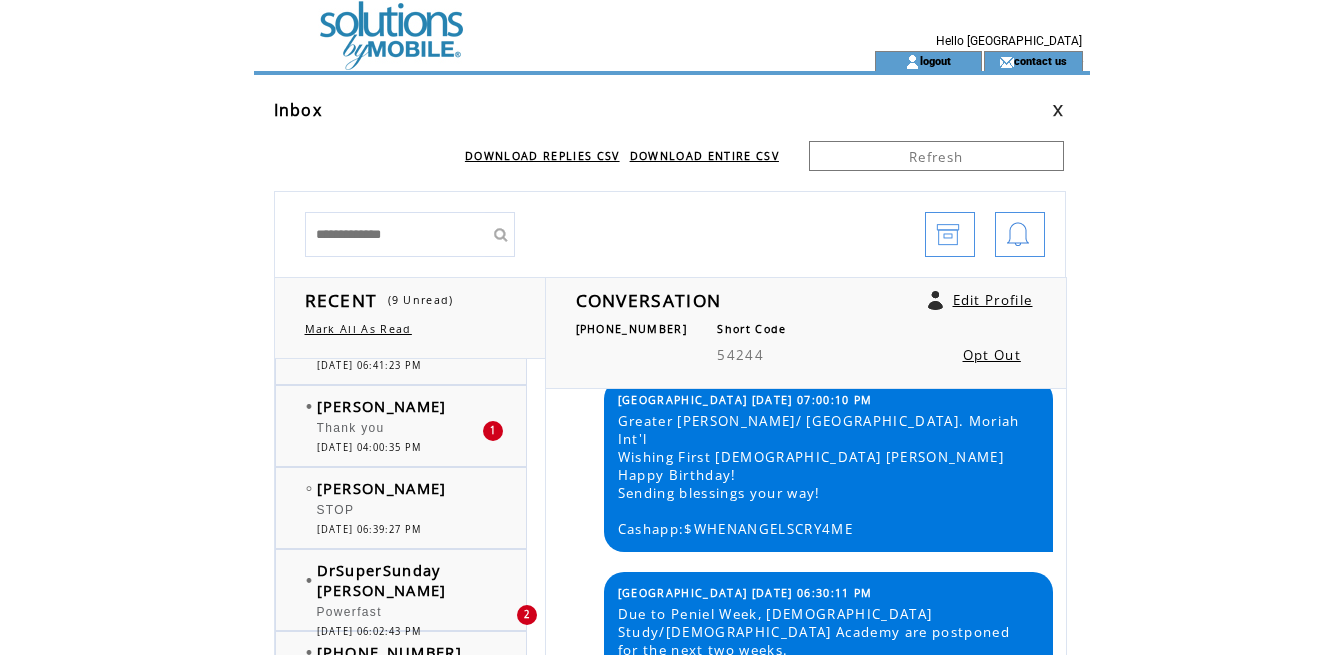 click at bounding box center [936, 120] 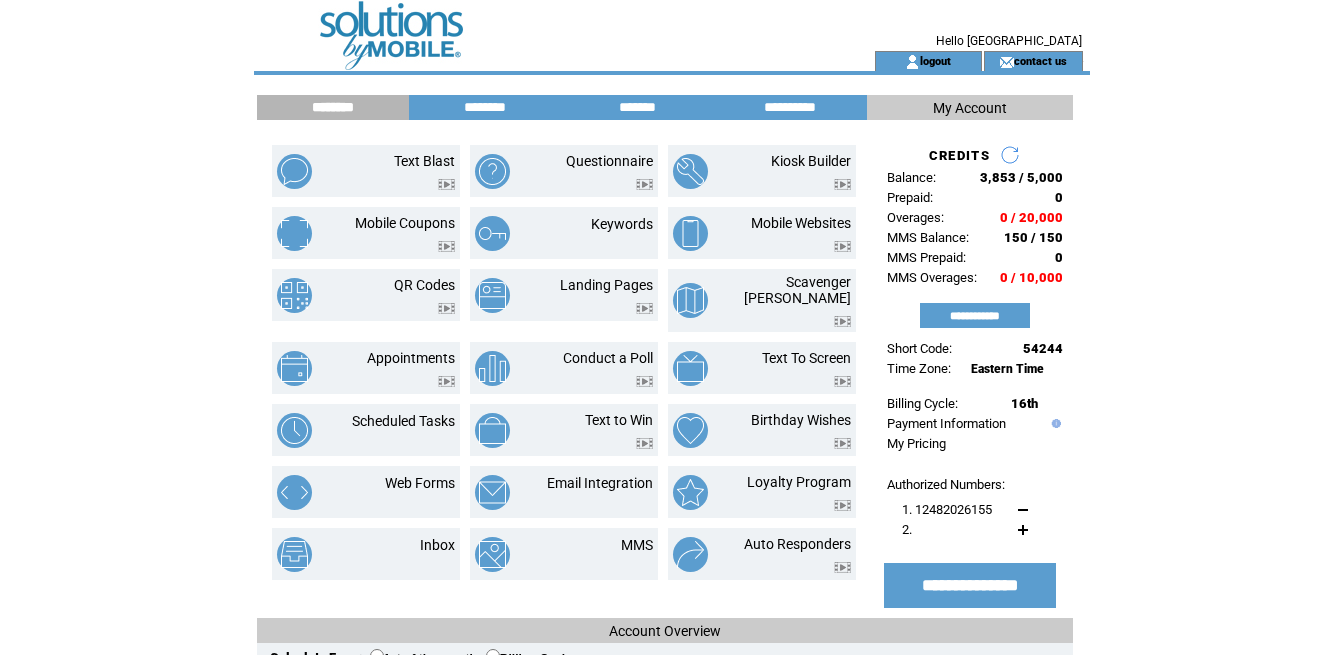 scroll, scrollTop: 0, scrollLeft: 0, axis: both 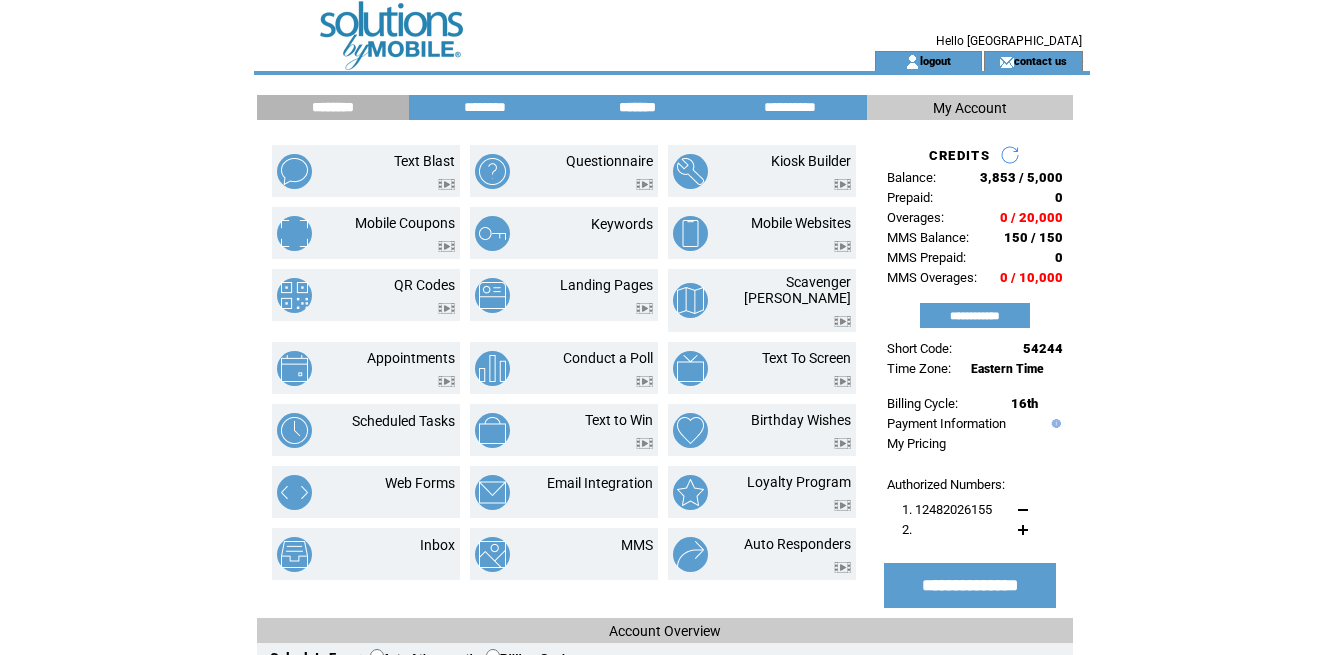 click on "*******" at bounding box center (638, 107) 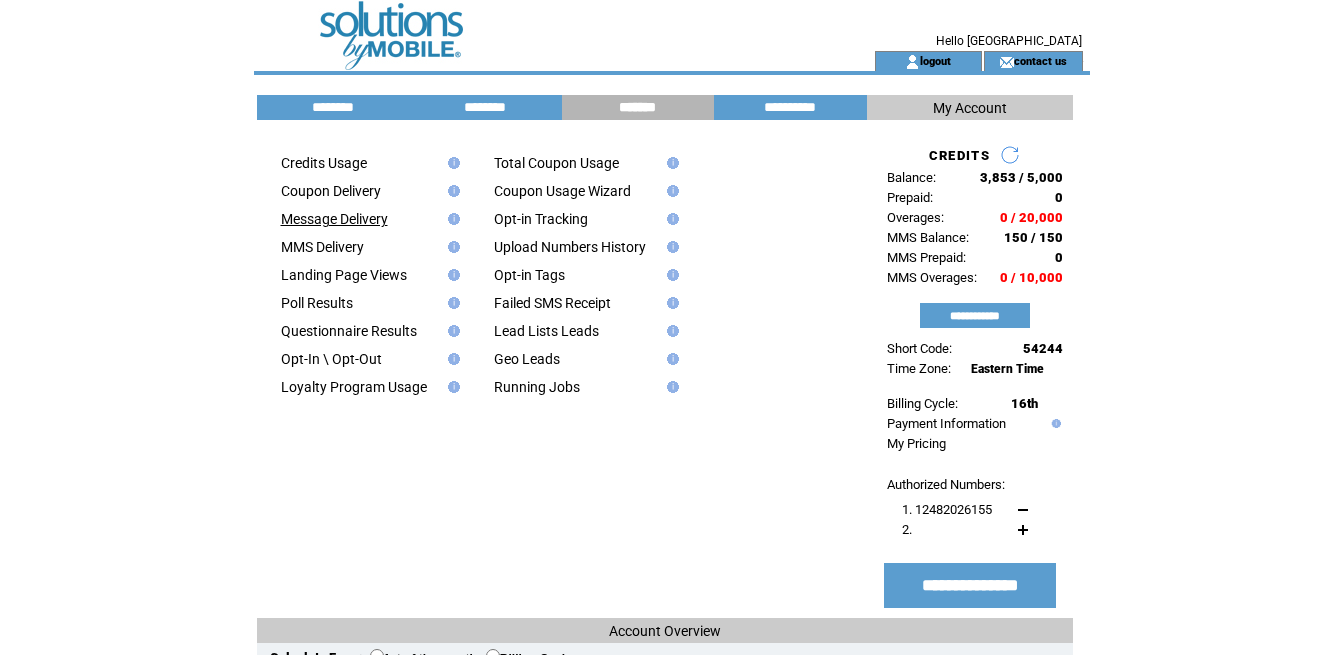 click on "Message Delivery" at bounding box center [334, 219] 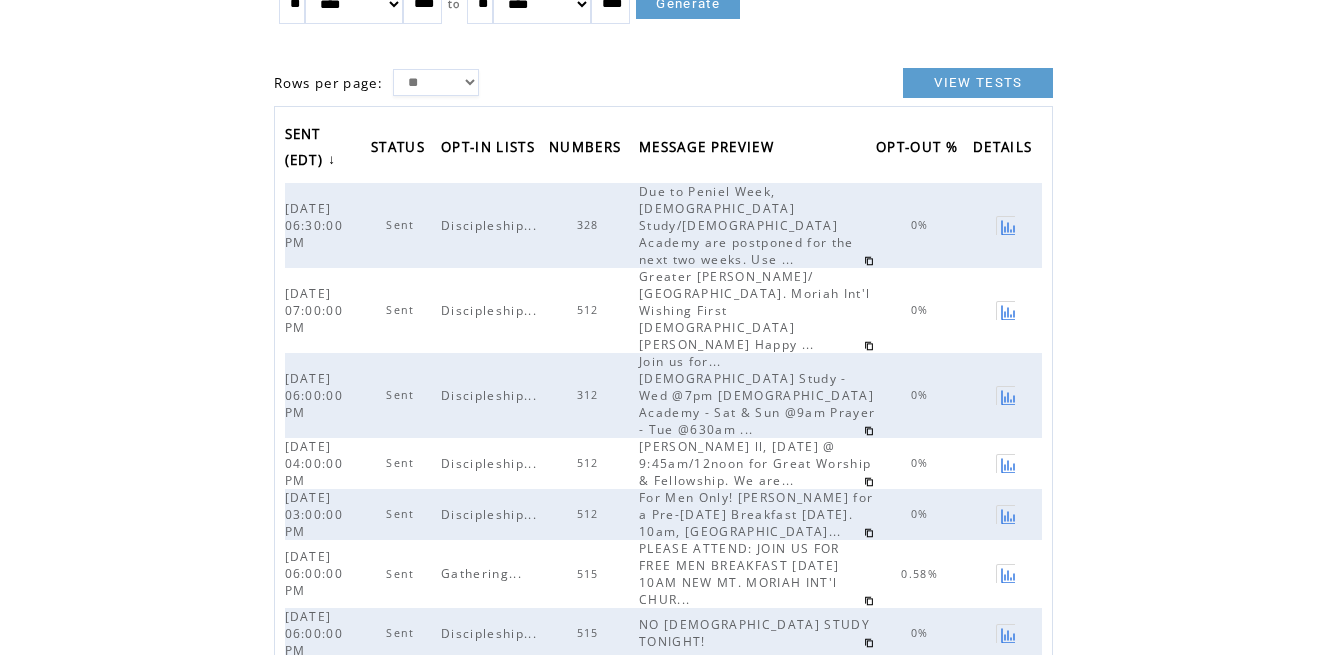 scroll, scrollTop: 204, scrollLeft: 0, axis: vertical 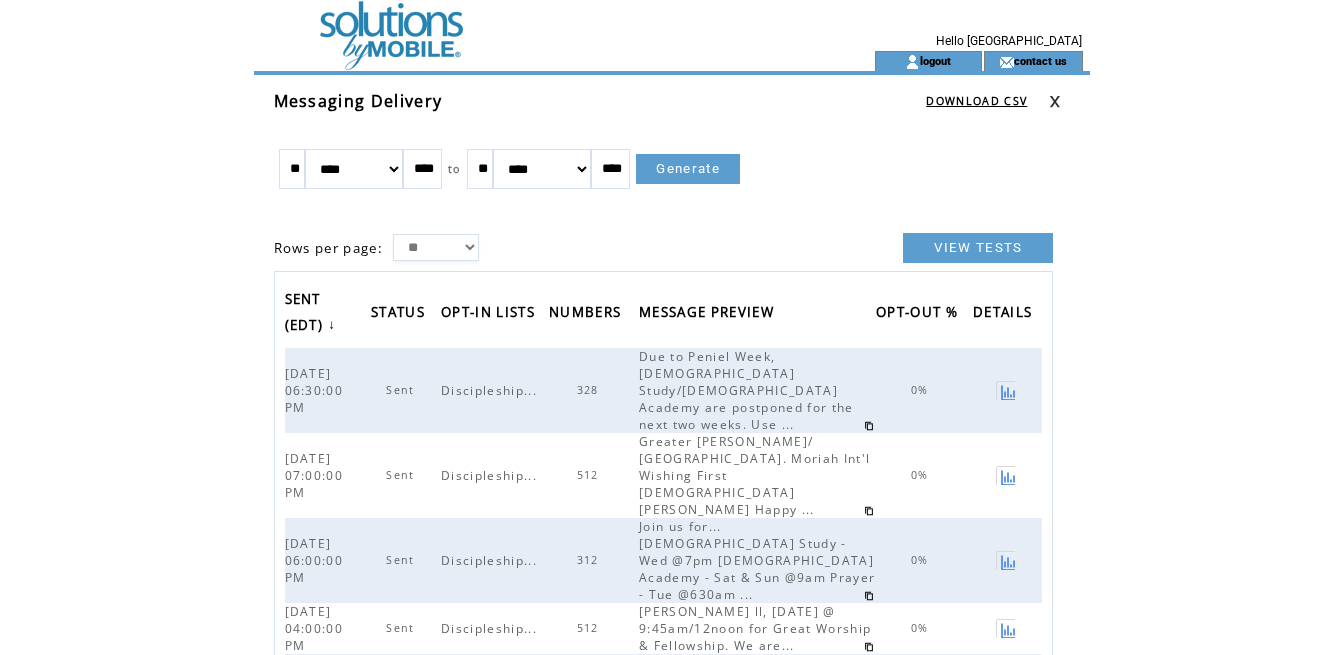click on "DOWNLOAD CSV" at bounding box center [987, 101] 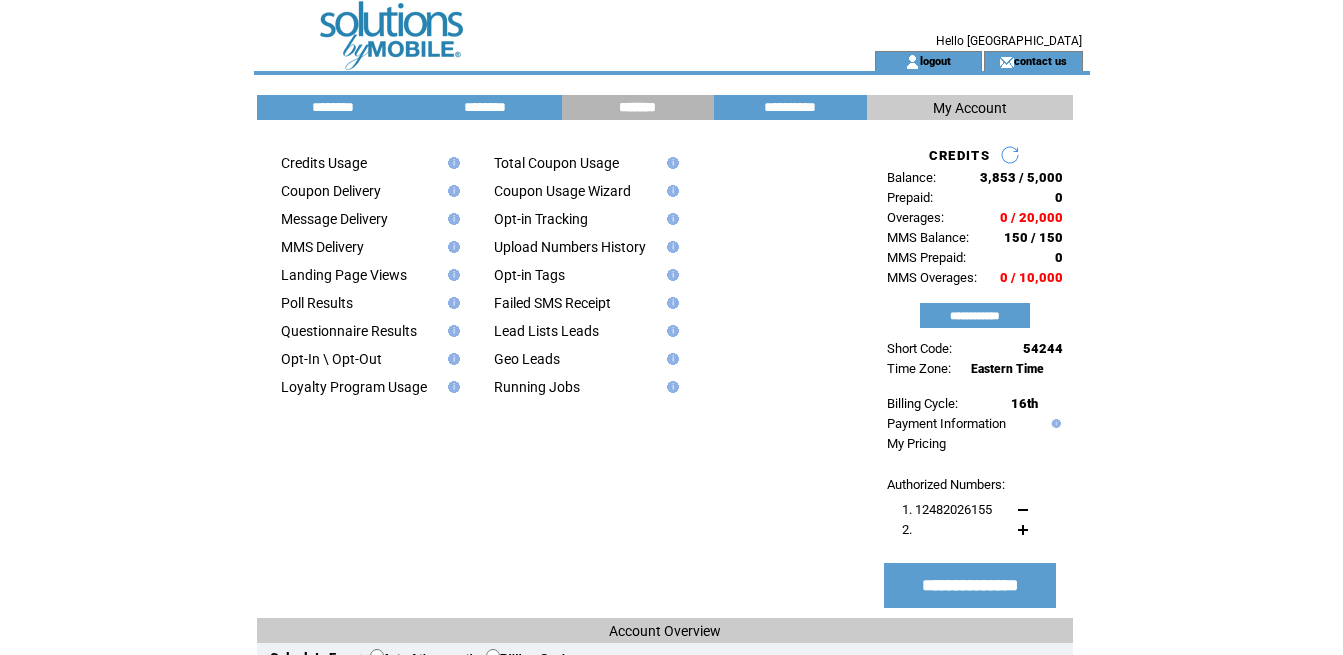scroll, scrollTop: 0, scrollLeft: 0, axis: both 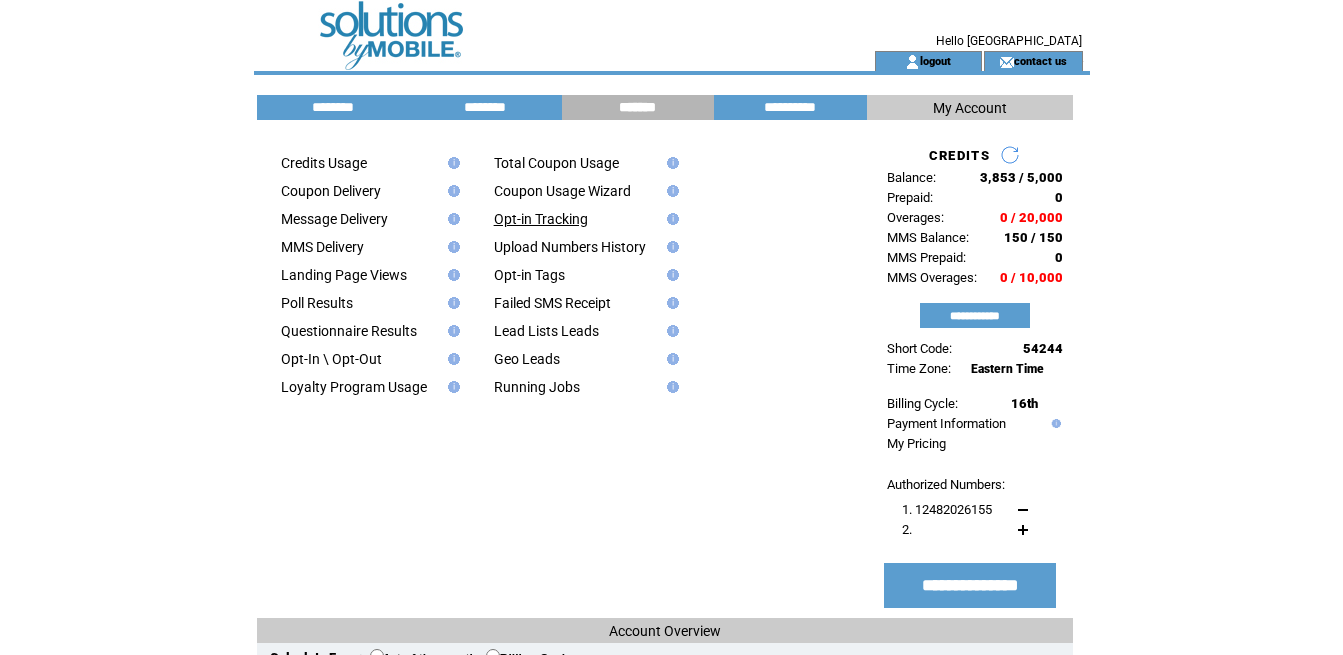 click on "Opt-in Tracking" at bounding box center [541, 219] 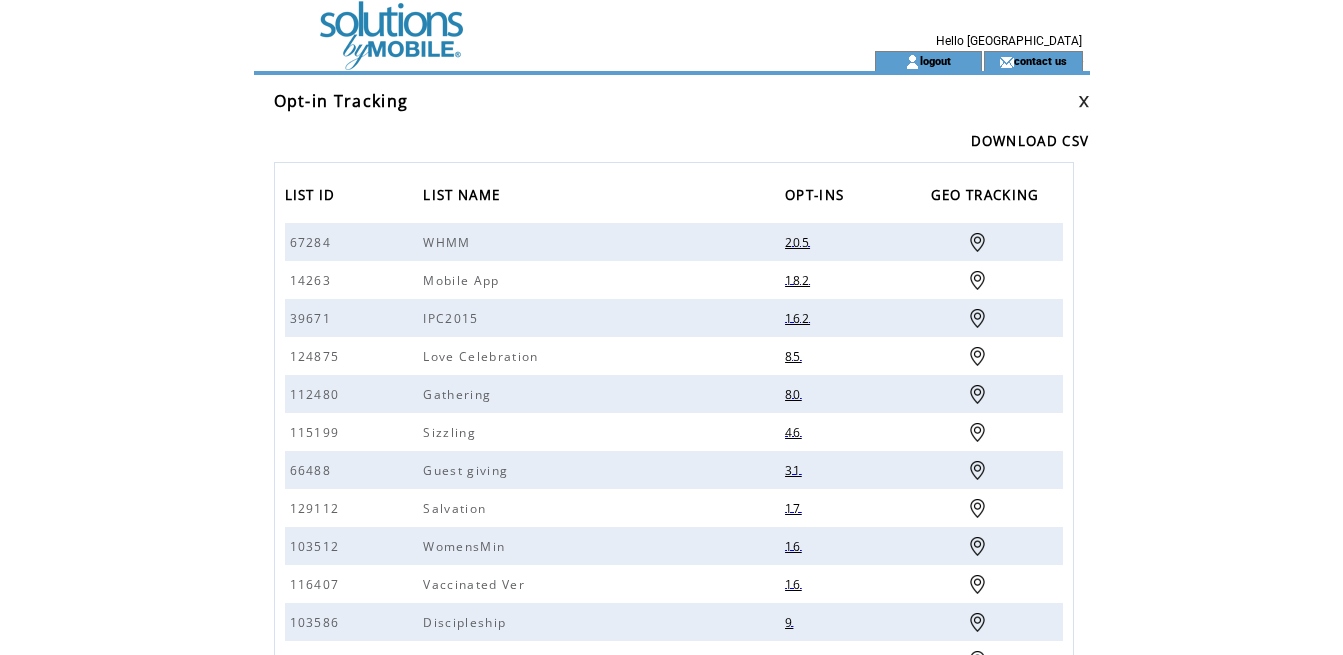 scroll, scrollTop: 0, scrollLeft: 0, axis: both 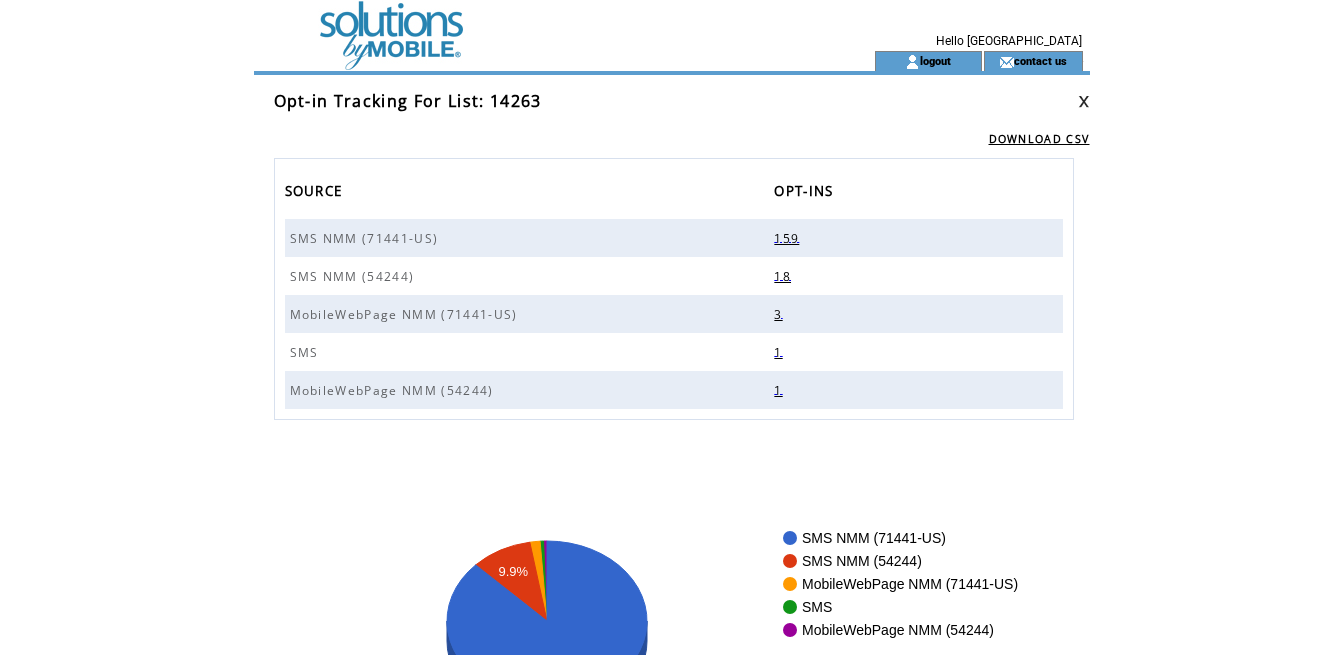 click at bounding box center (1084, 101) 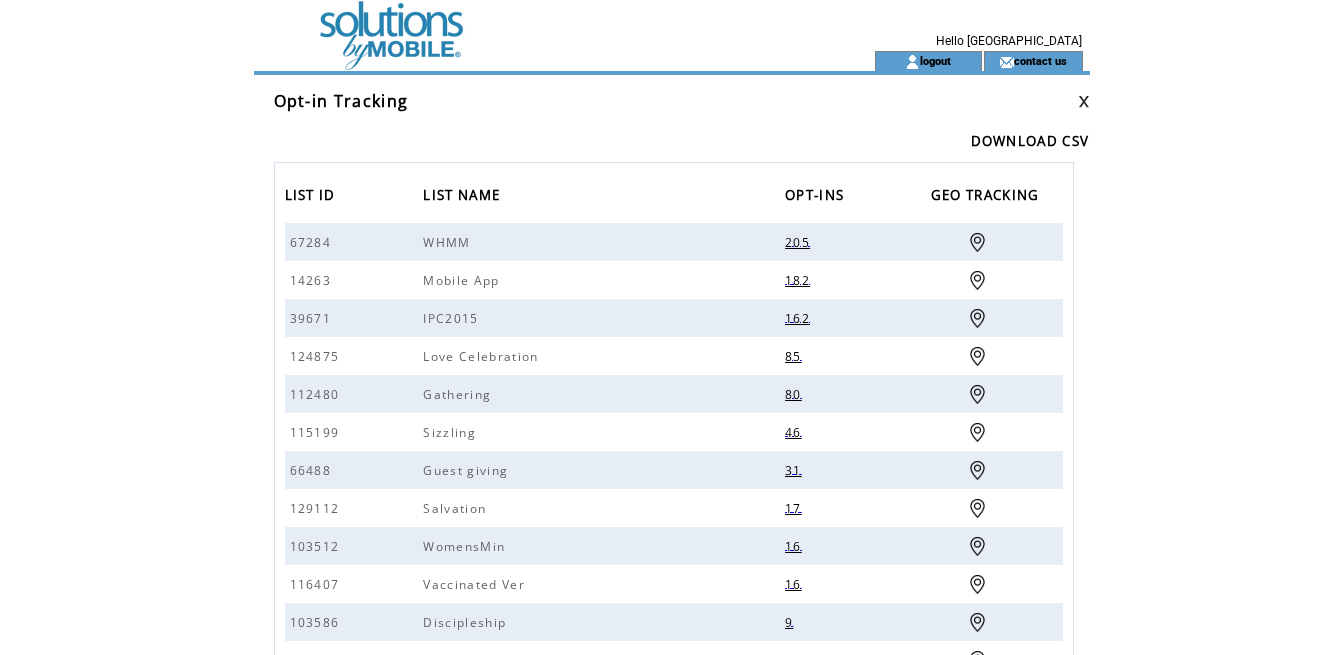scroll, scrollTop: 0, scrollLeft: 0, axis: both 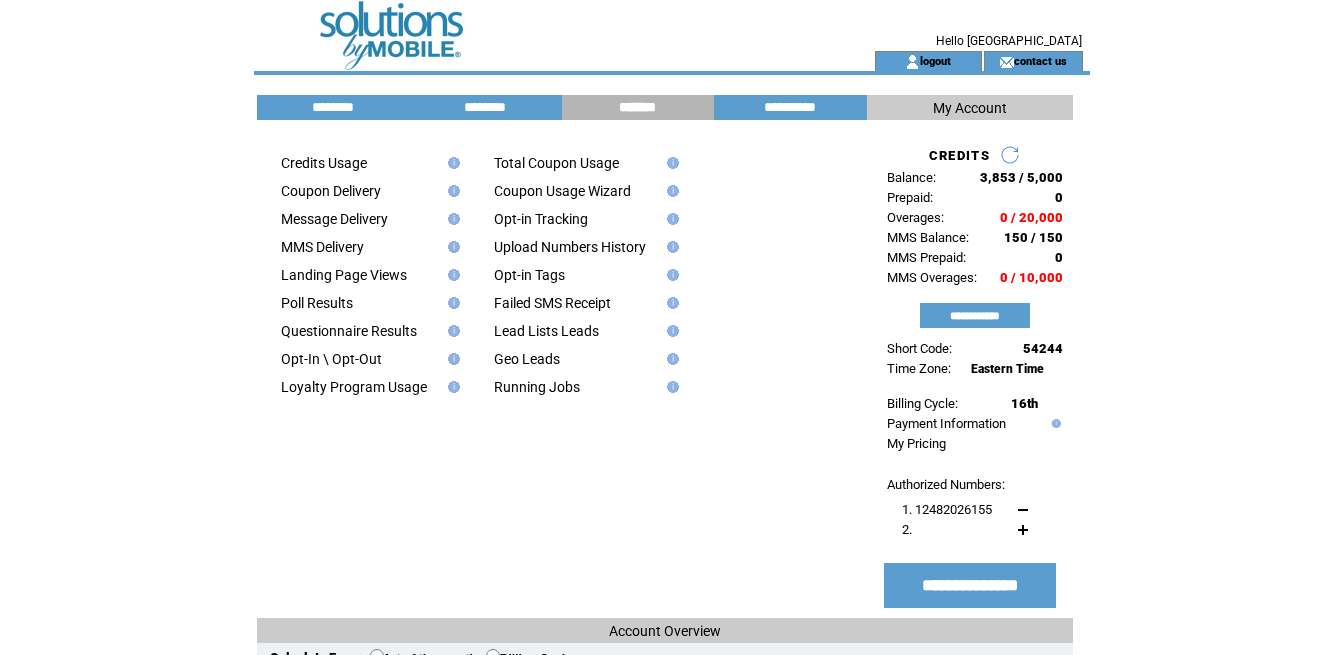 click on "Credits Usage
Coupon Delivery
Message Delivery
MMS Delivery
Landing Page Views
Poll Results
Questionnaire Results
Opt-In \ Opt-Out
Loyalty Program Usage" at bounding box center [562, 374] 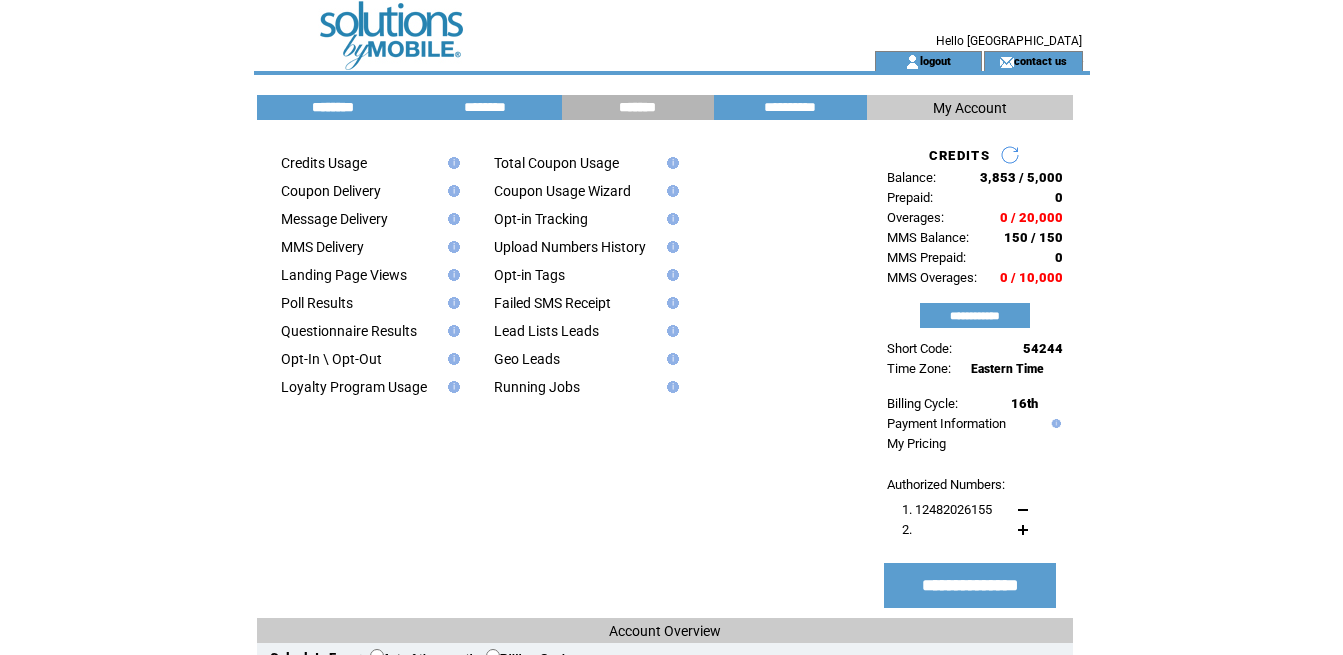 click on "********" at bounding box center (333, 107) 